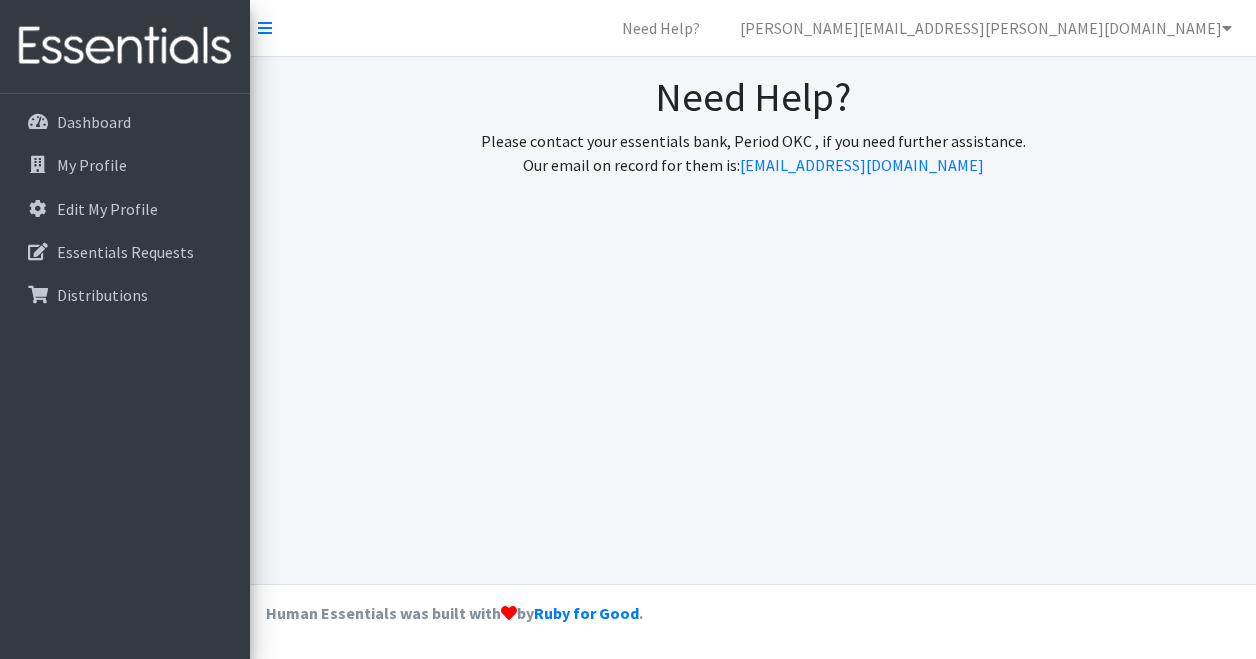scroll, scrollTop: 0, scrollLeft: 0, axis: both 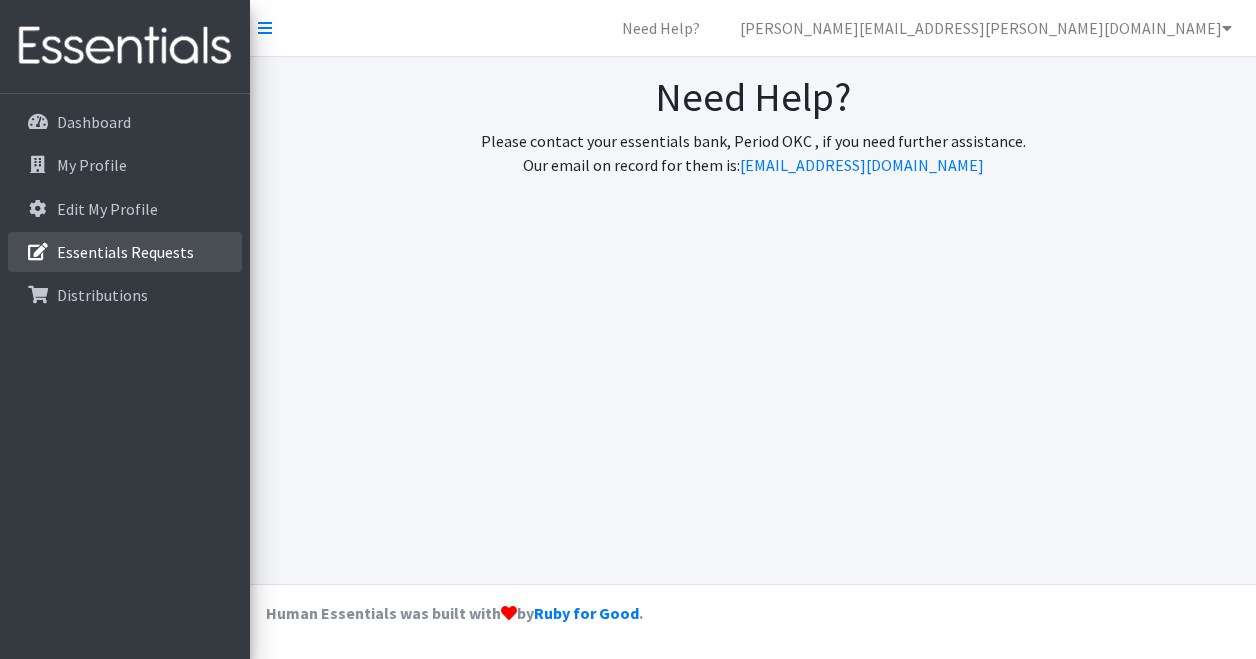 click on "Essentials Requests" at bounding box center [125, 252] 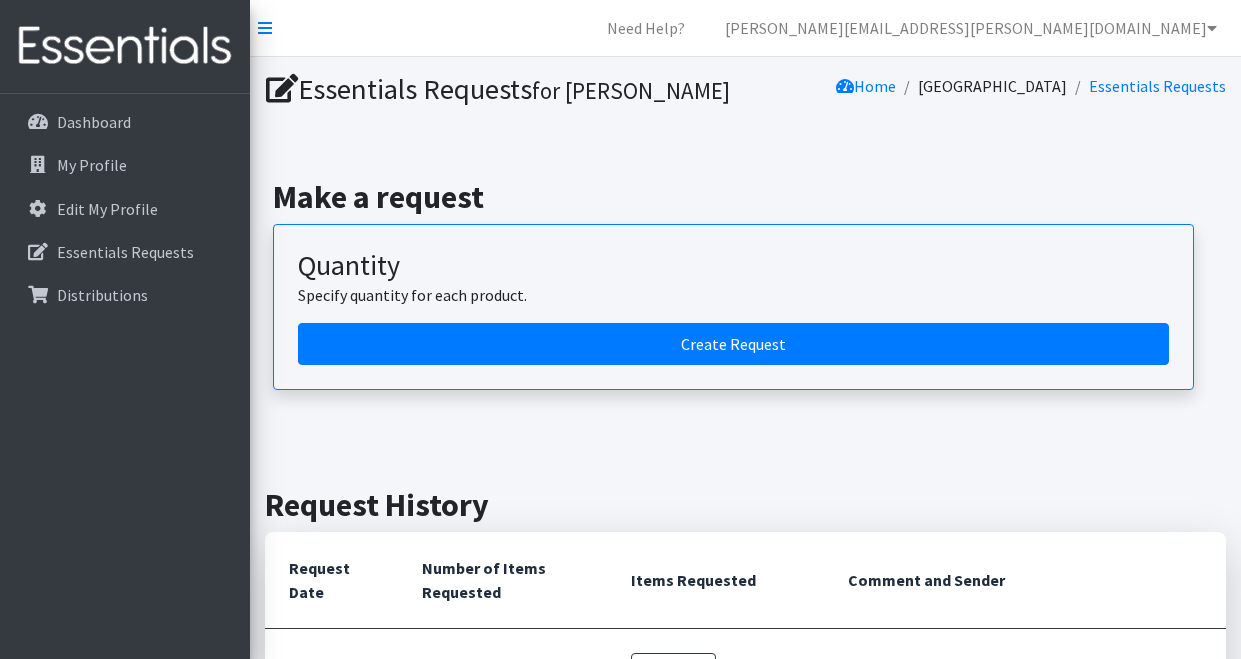 scroll, scrollTop: 0, scrollLeft: 0, axis: both 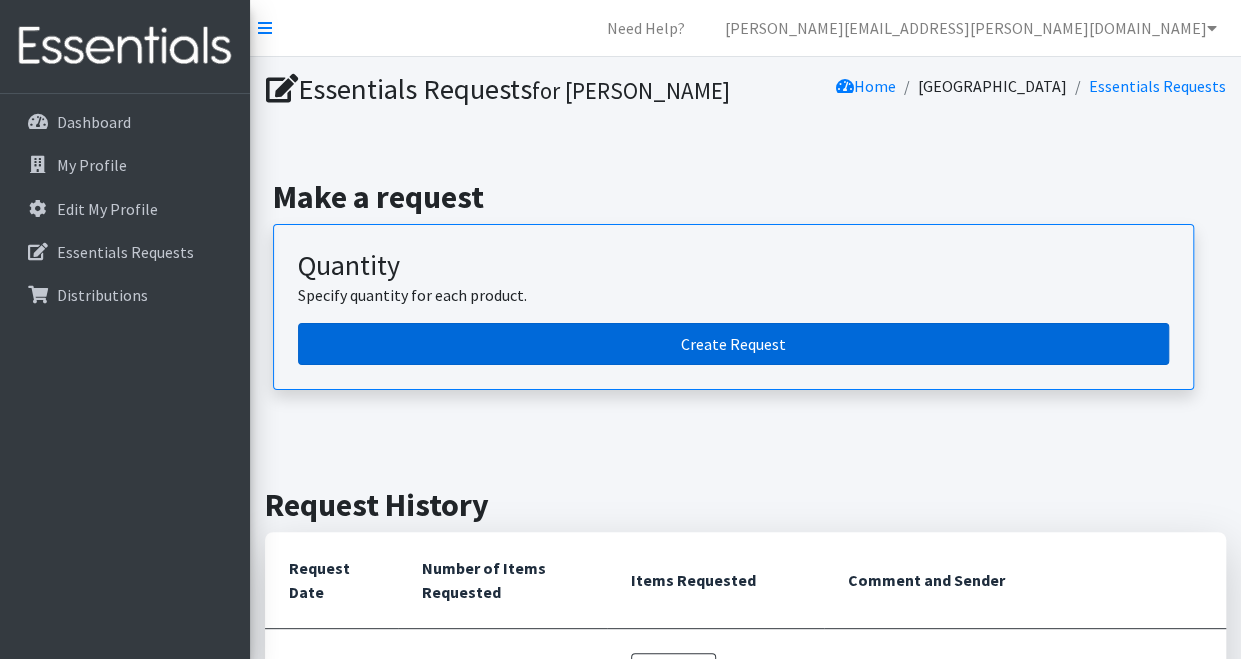 click on "Create Request" at bounding box center (733, 344) 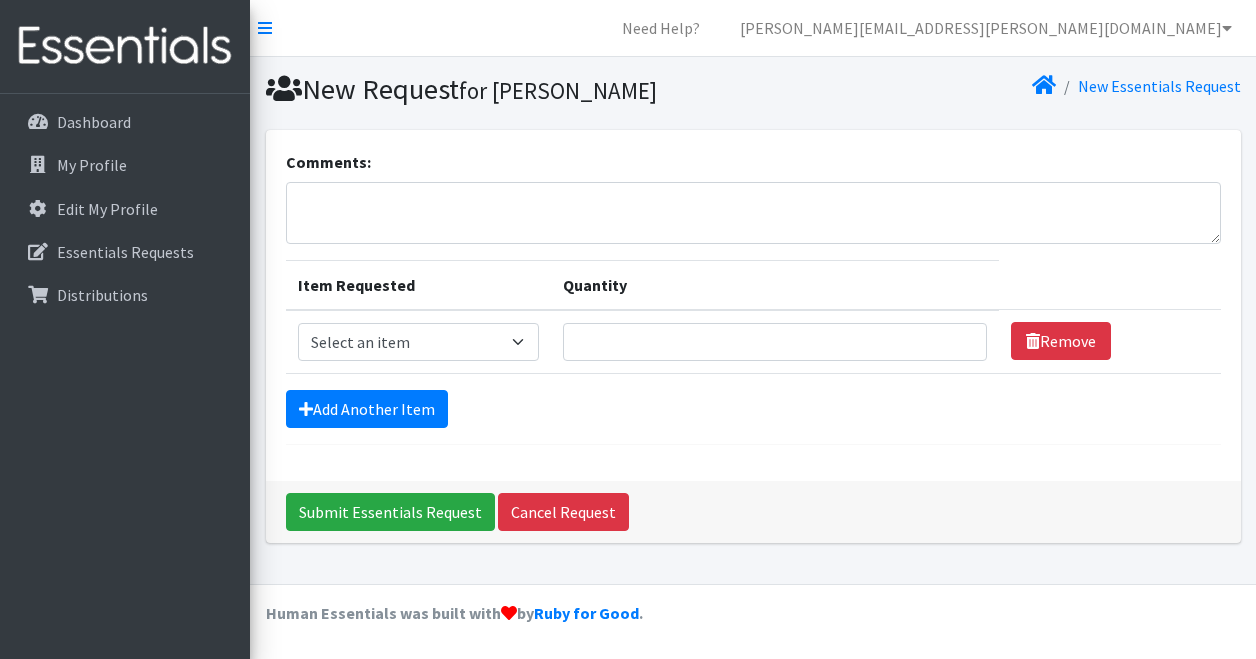 scroll, scrollTop: 0, scrollLeft: 0, axis: both 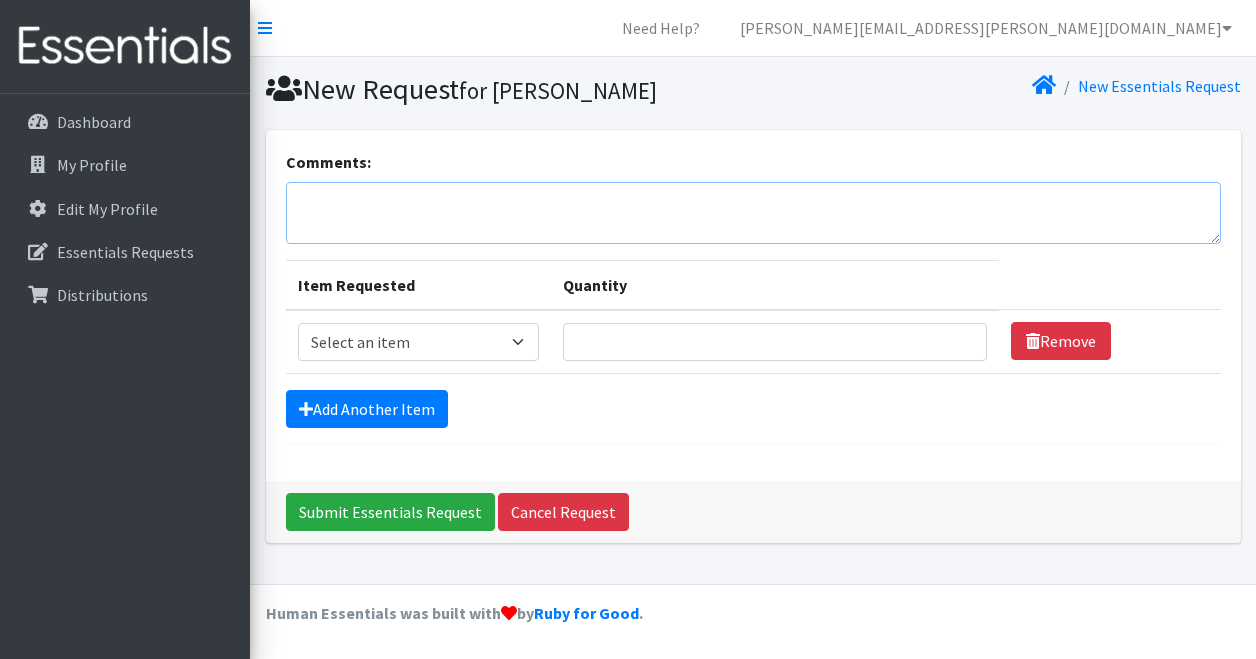 click on "Comments:" at bounding box center (753, 213) 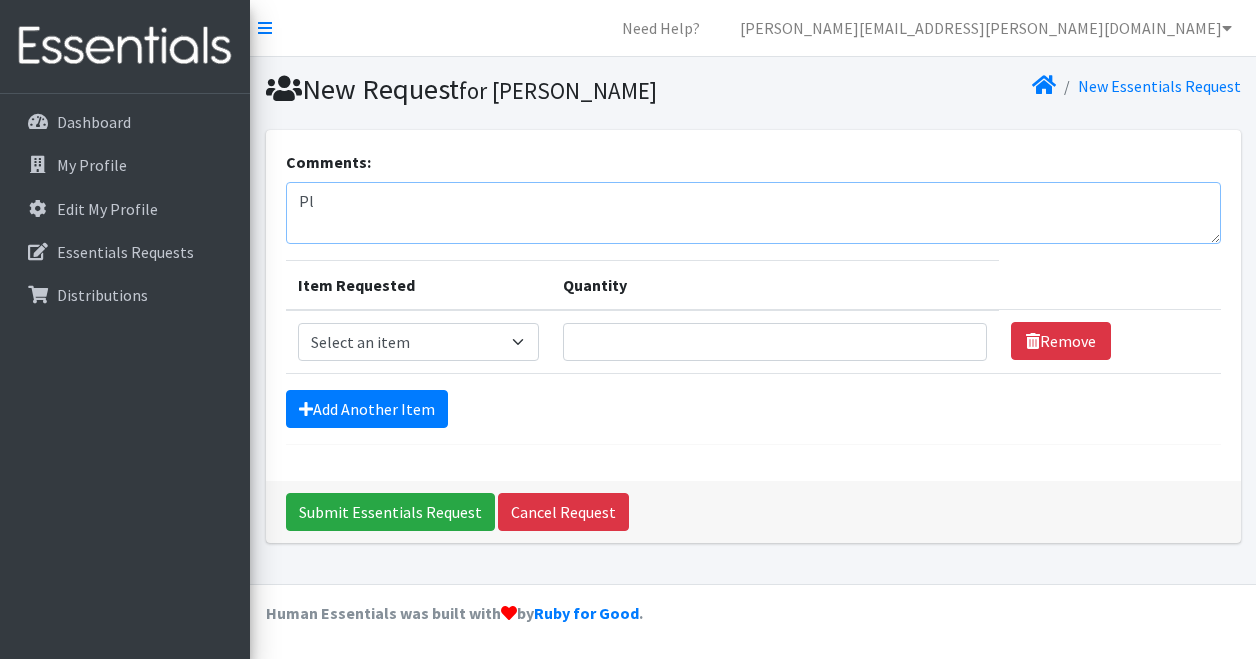 type on "P" 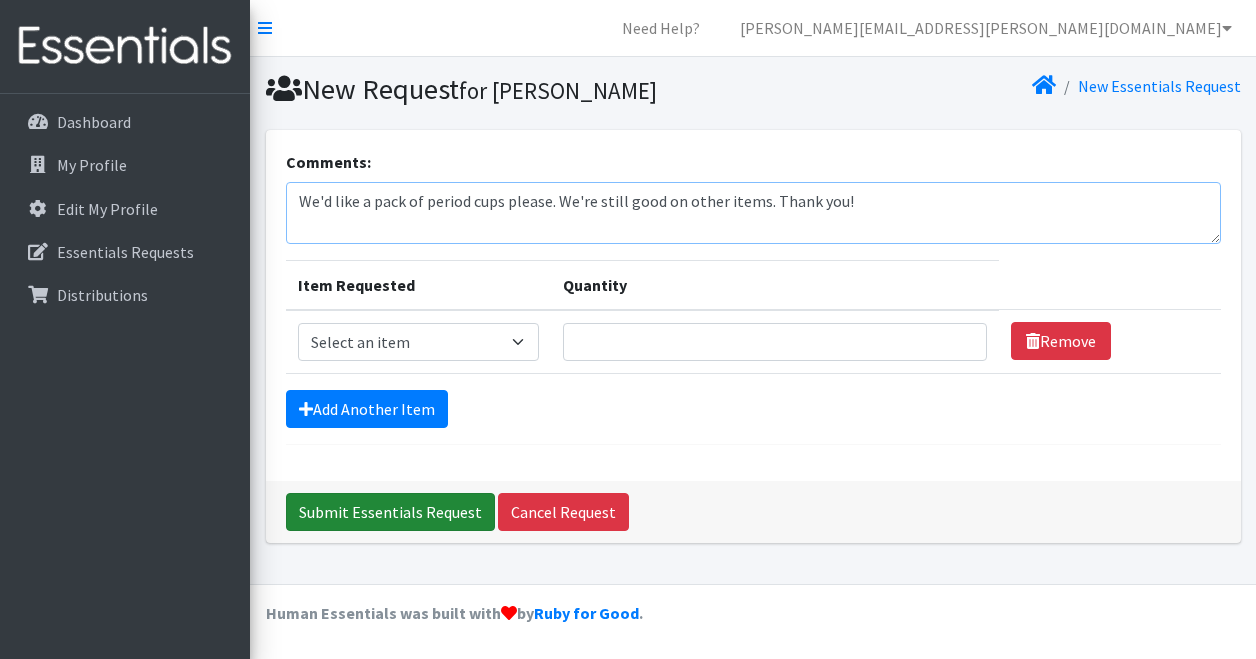 type on "We'd like a pack of period cups please. We're still good on other items. Thank you!" 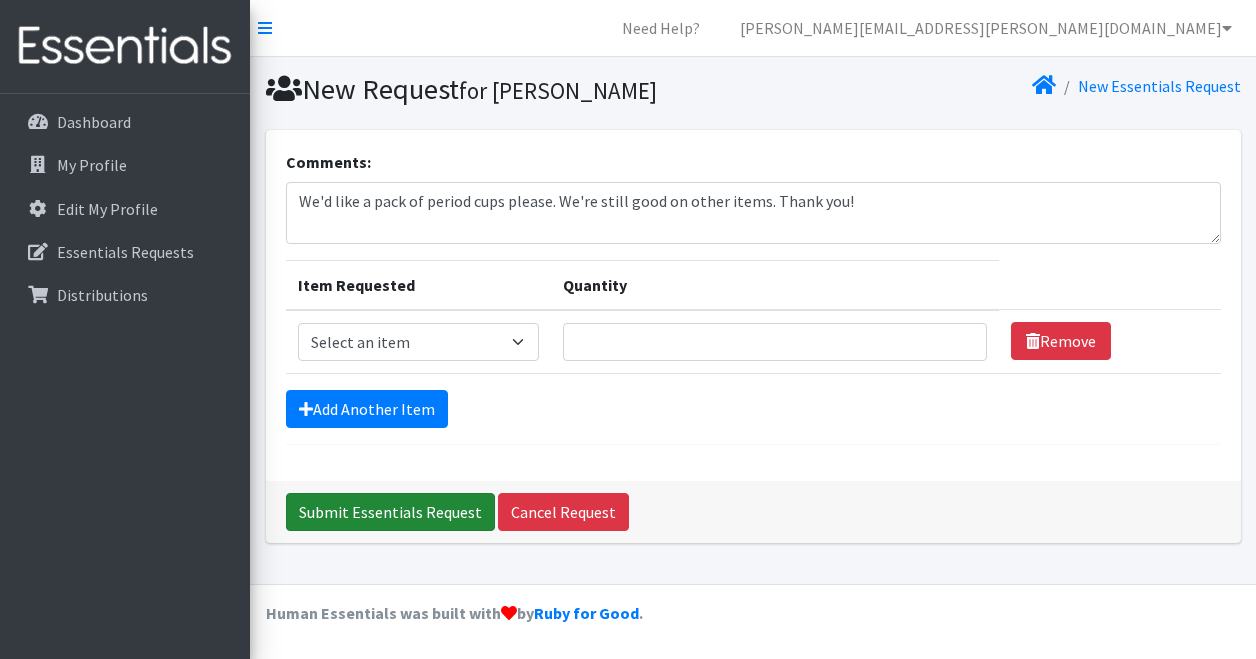 click on "Submit Essentials Request" at bounding box center [390, 512] 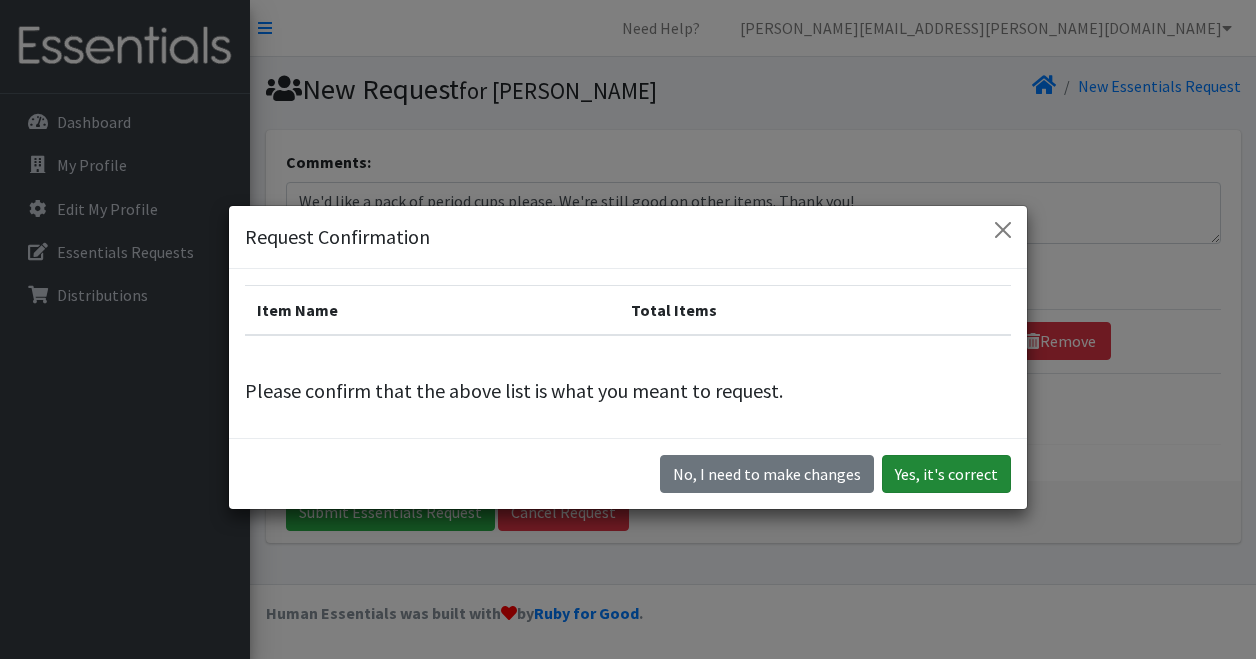 click on "Yes, it's correct" at bounding box center [946, 474] 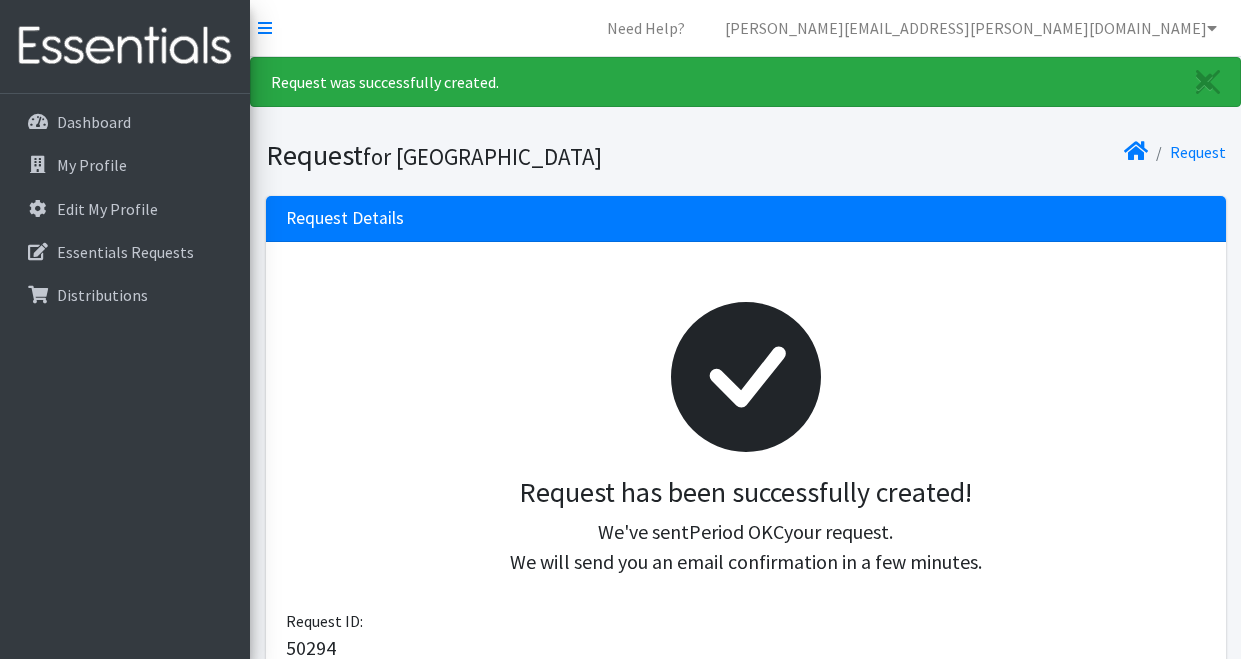 scroll, scrollTop: 0, scrollLeft: 0, axis: both 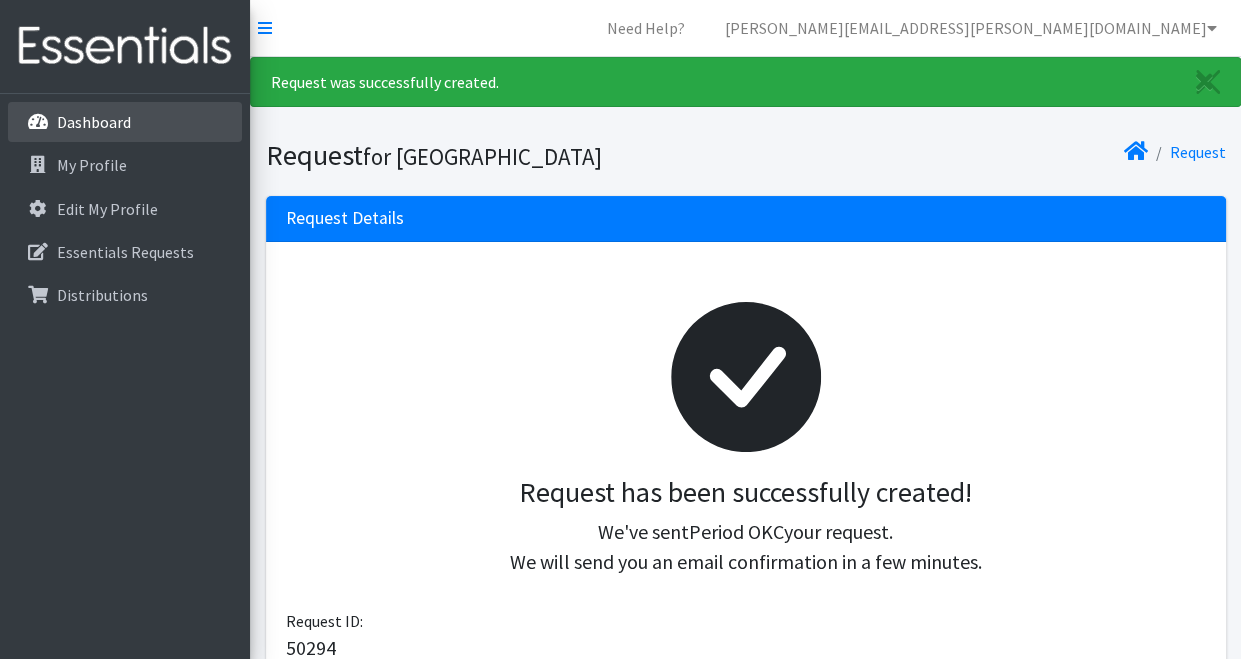 click on "Dashboard" at bounding box center (94, 122) 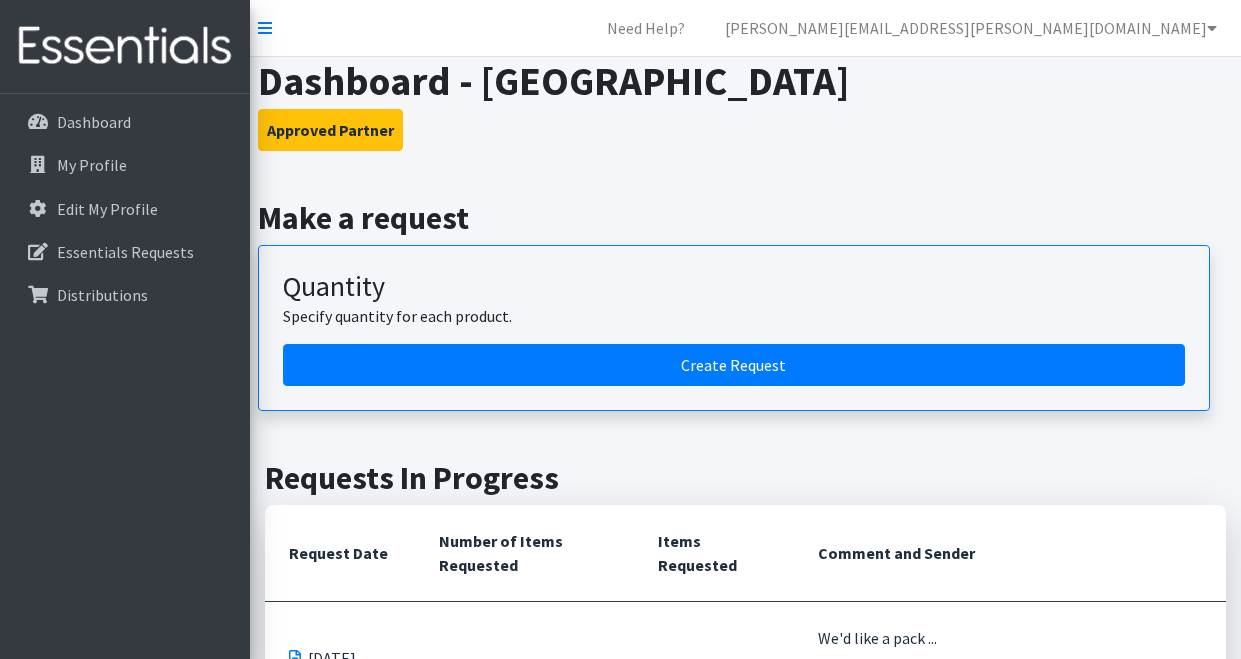 scroll, scrollTop: 0, scrollLeft: 0, axis: both 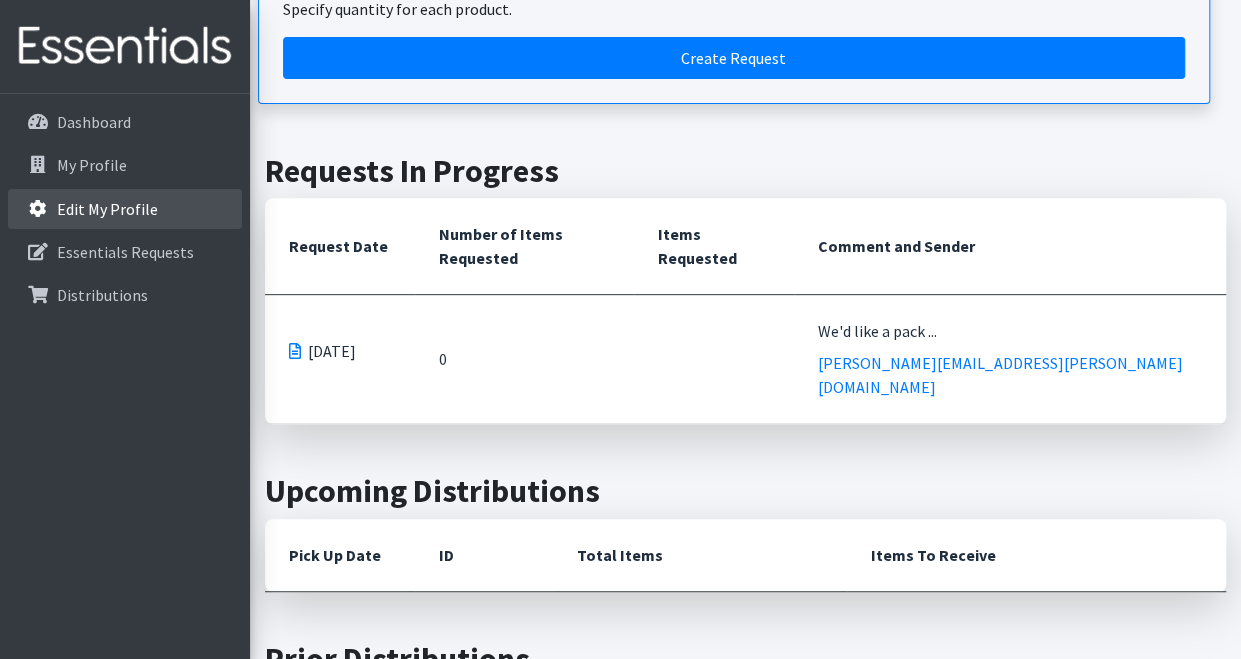 click on "Edit My Profile" at bounding box center [125, 209] 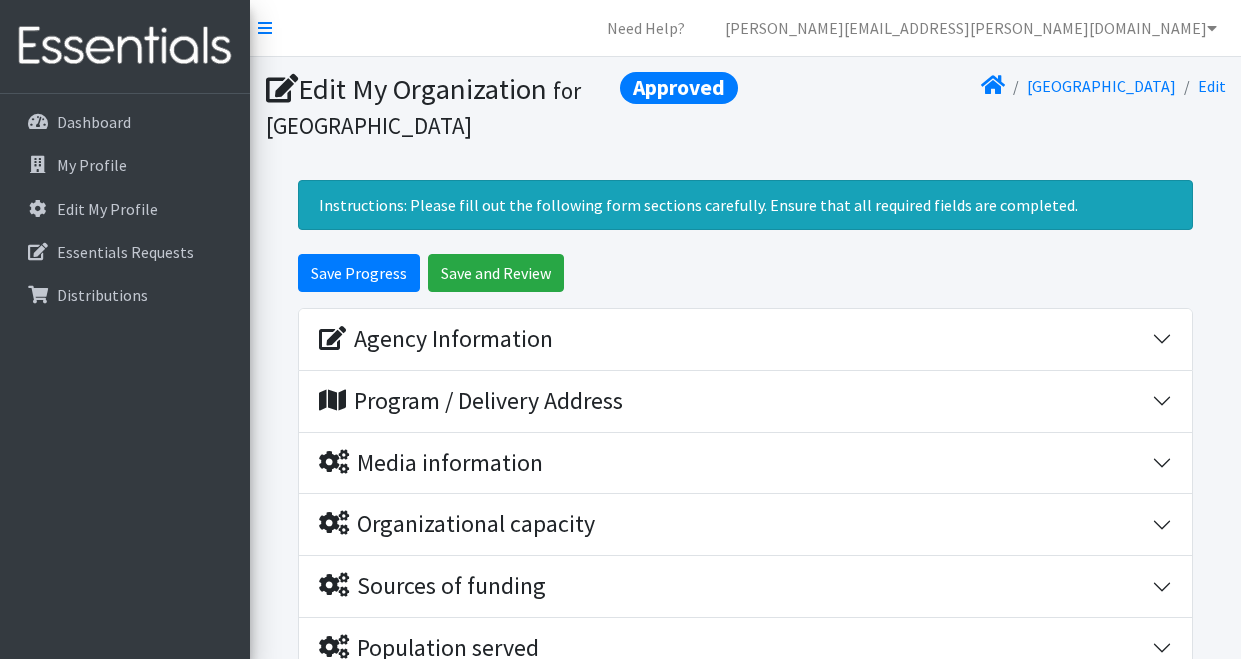 scroll, scrollTop: 0, scrollLeft: 0, axis: both 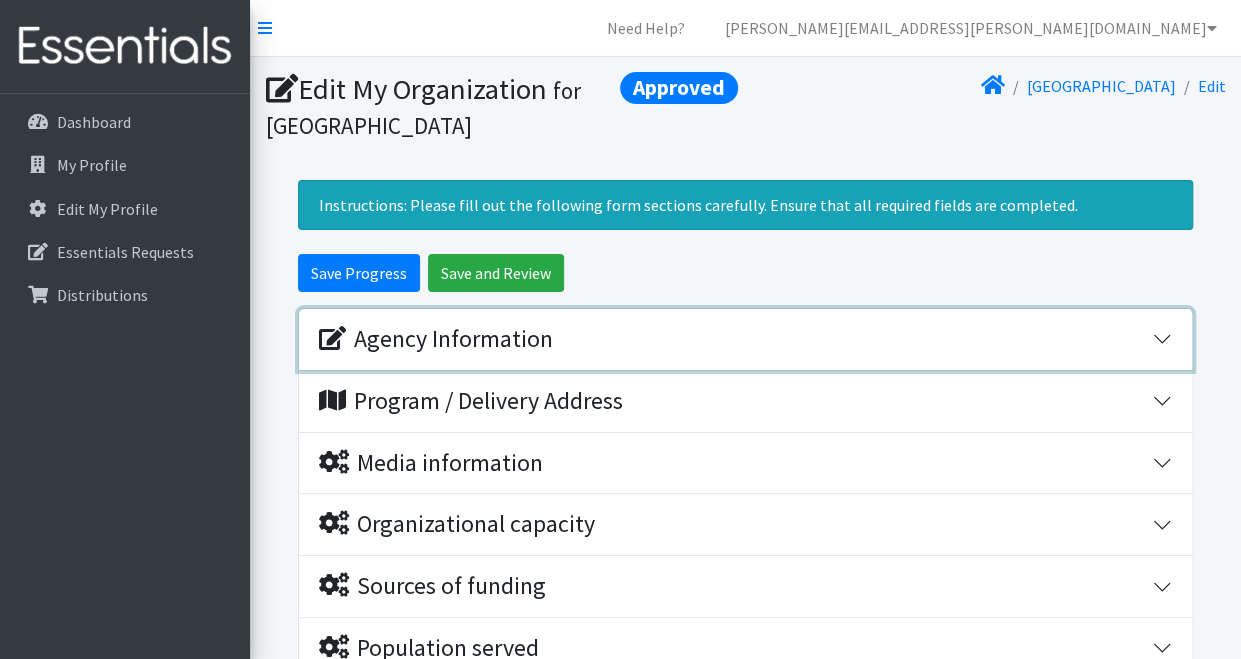 click on "Agency Information" at bounding box center (436, 339) 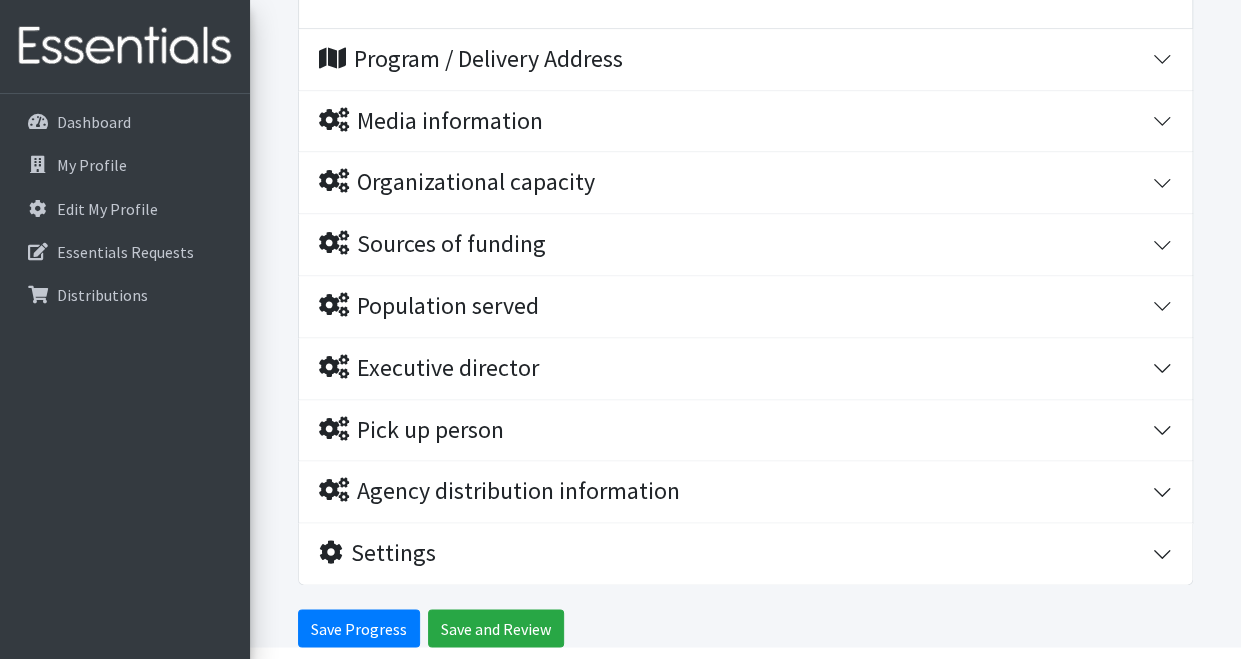 scroll, scrollTop: 1256, scrollLeft: 0, axis: vertical 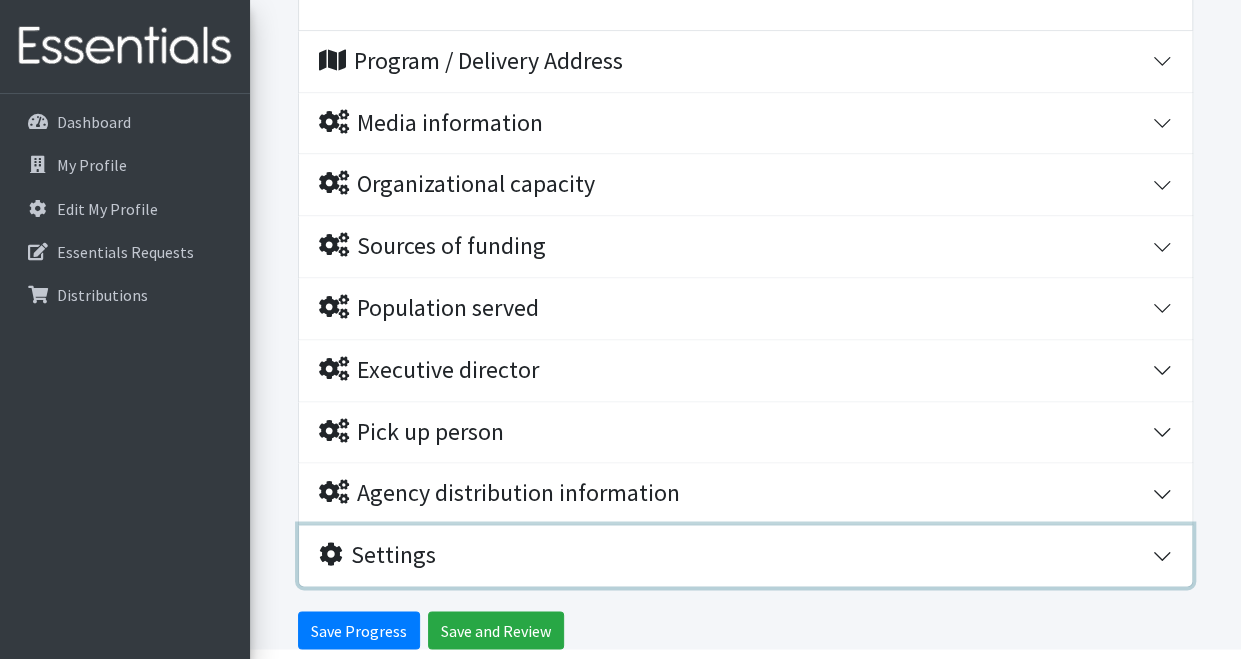 click on "Settings" at bounding box center (377, 555) 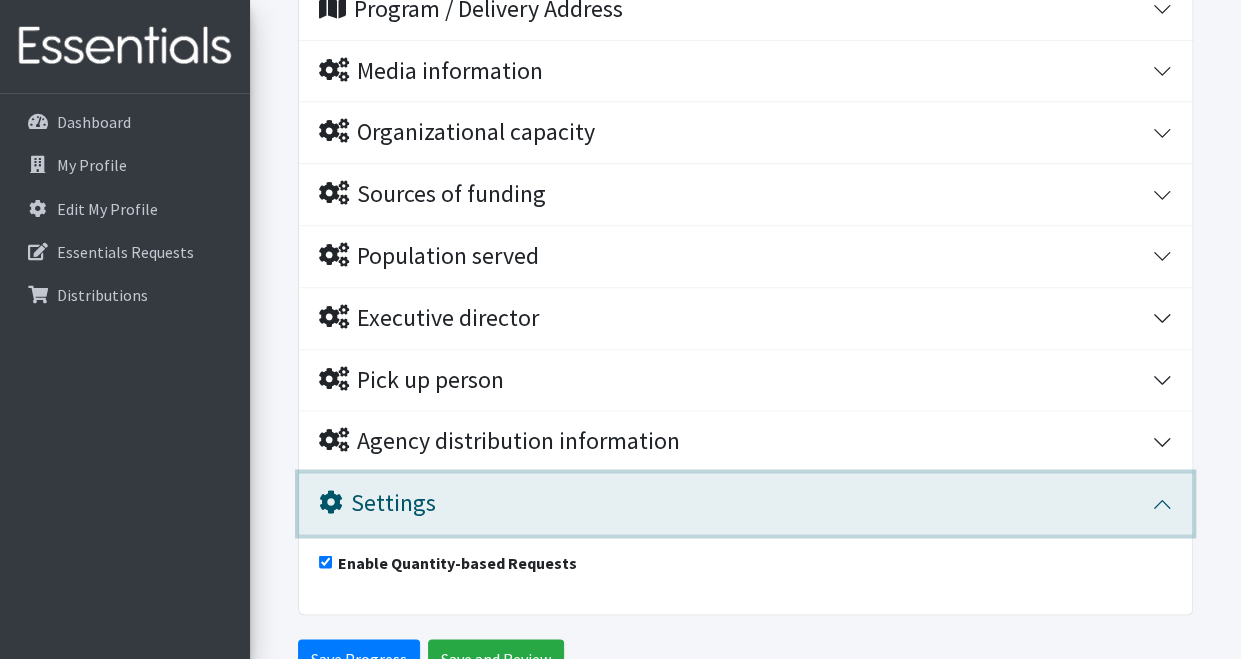scroll, scrollTop: 1336, scrollLeft: 0, axis: vertical 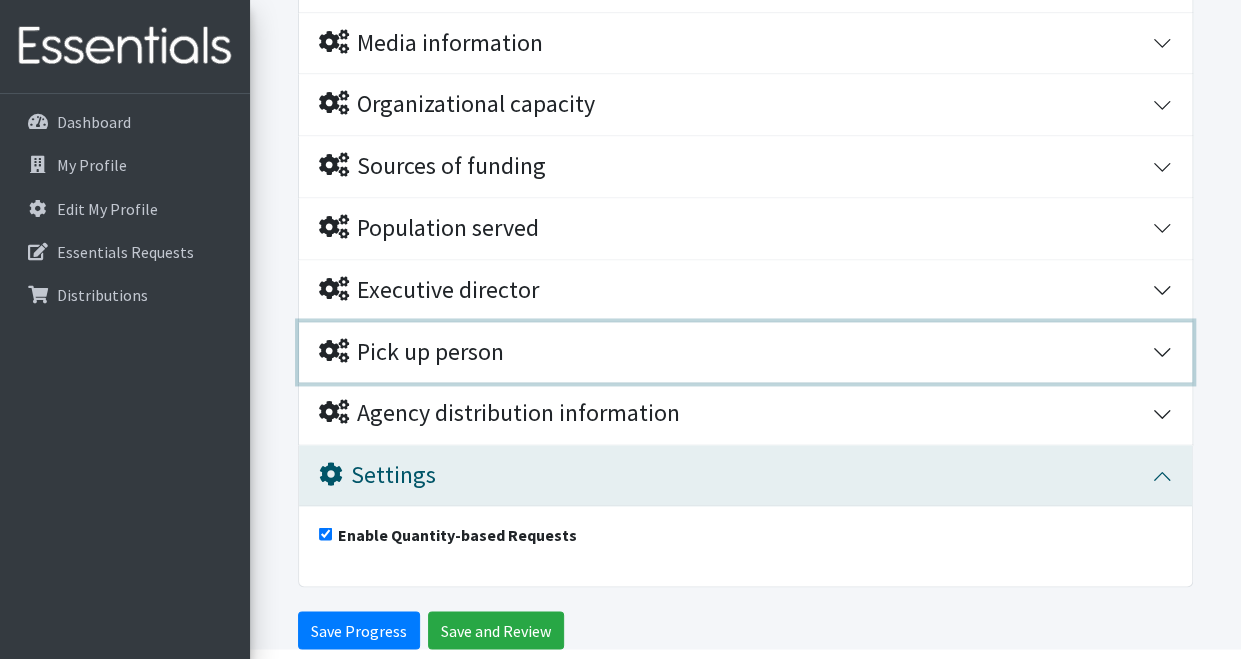 click on "Pick up person" at bounding box center (411, 352) 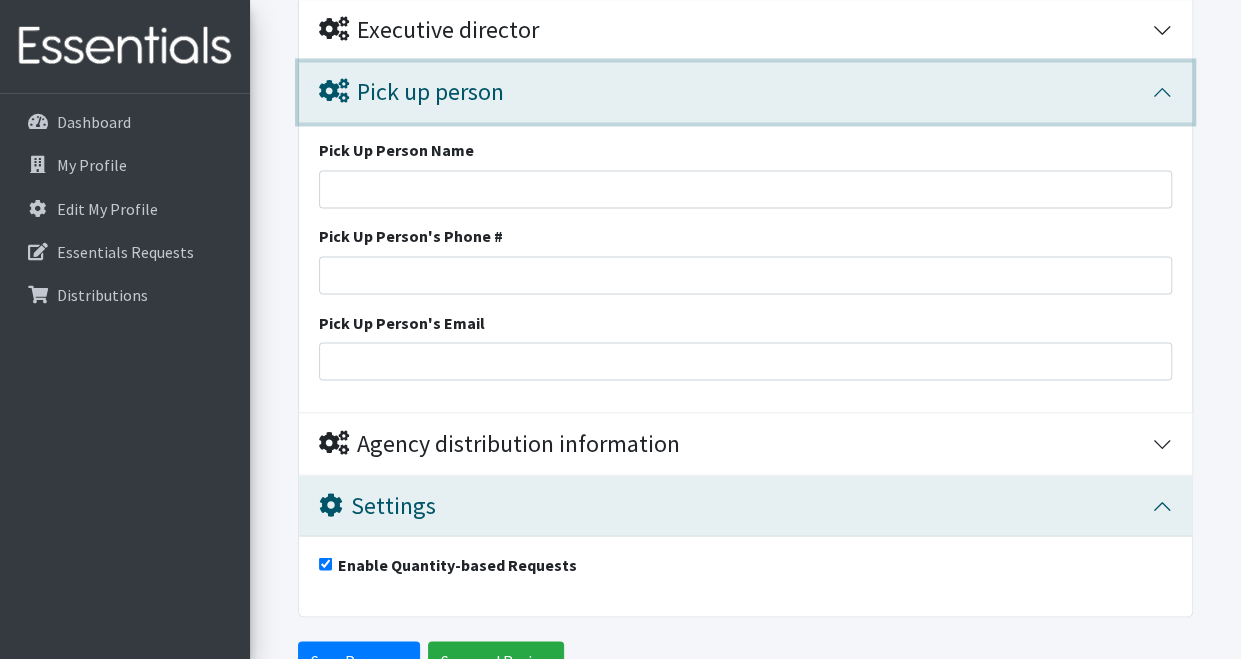 scroll, scrollTop: 1626, scrollLeft: 0, axis: vertical 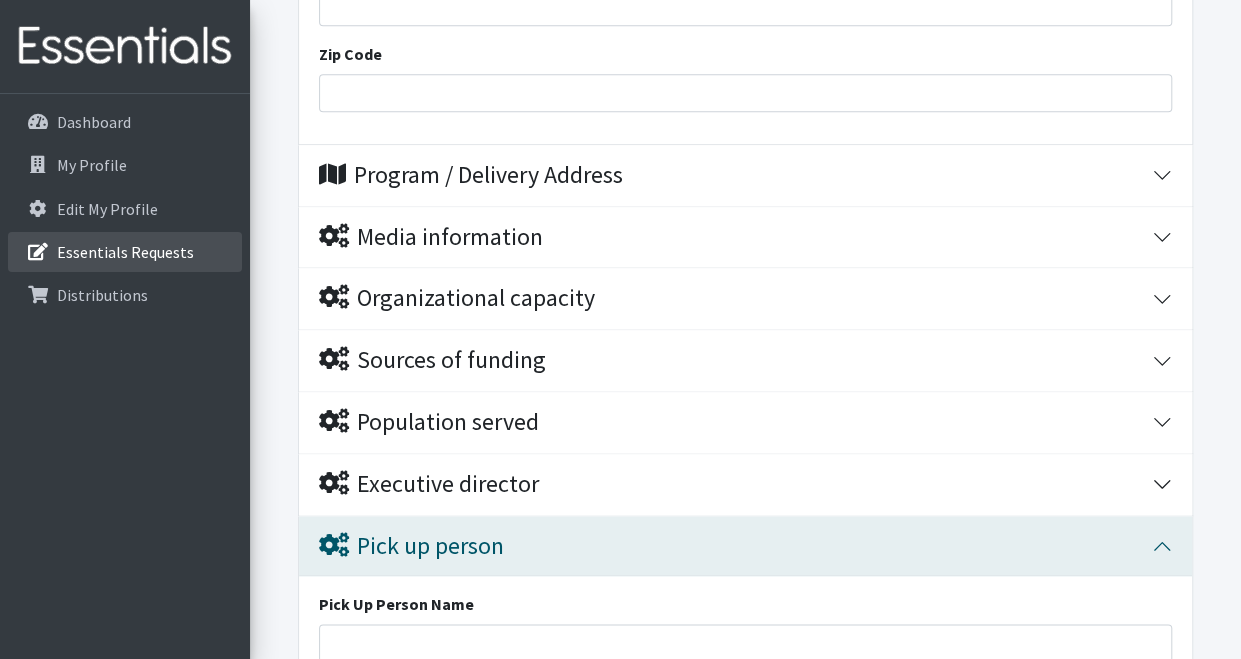 click on "Essentials Requests" at bounding box center (125, 252) 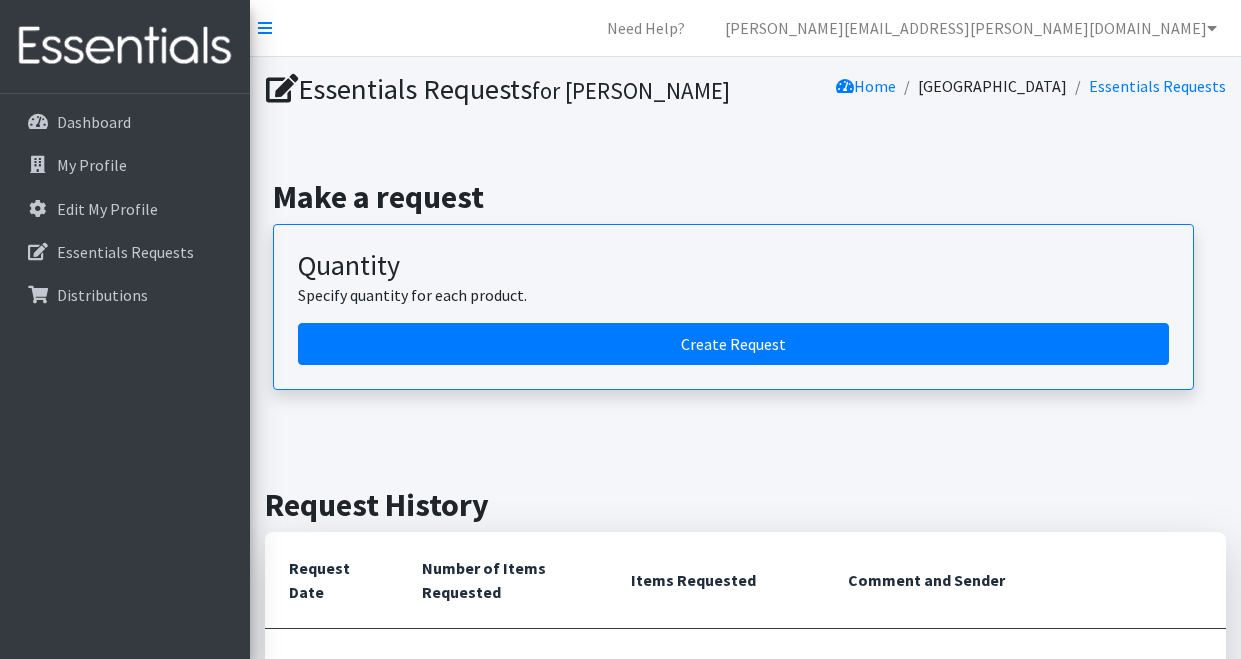scroll, scrollTop: 0, scrollLeft: 0, axis: both 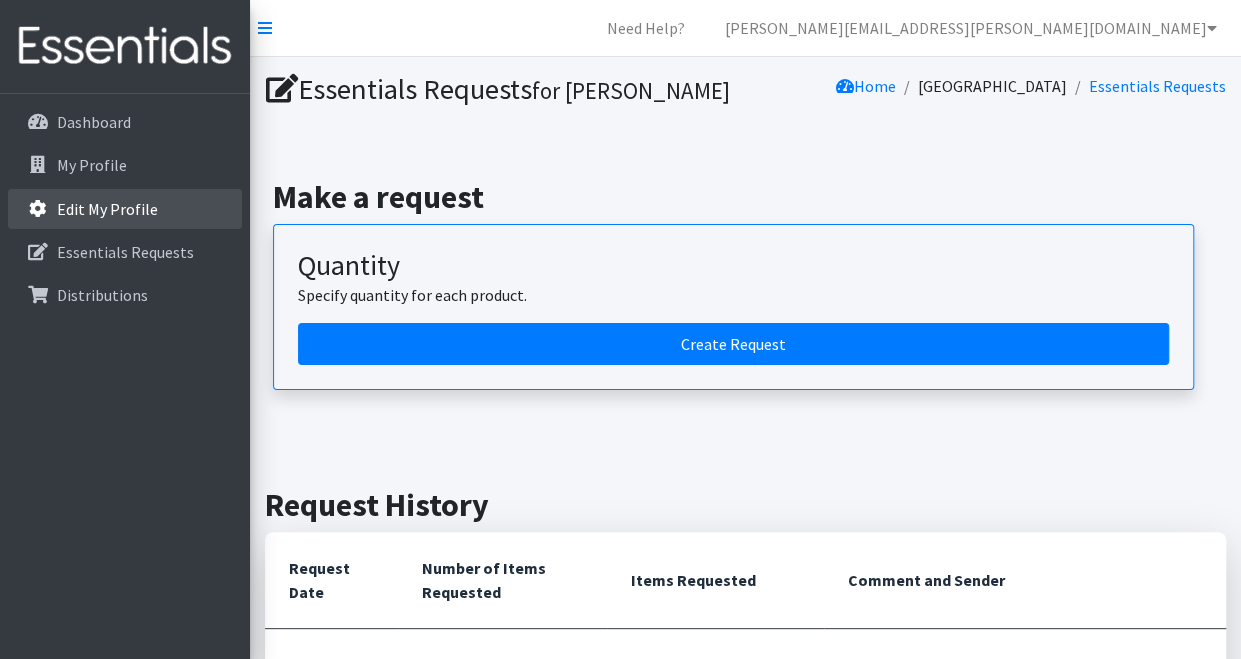 click on "Edit My Profile" at bounding box center (125, 209) 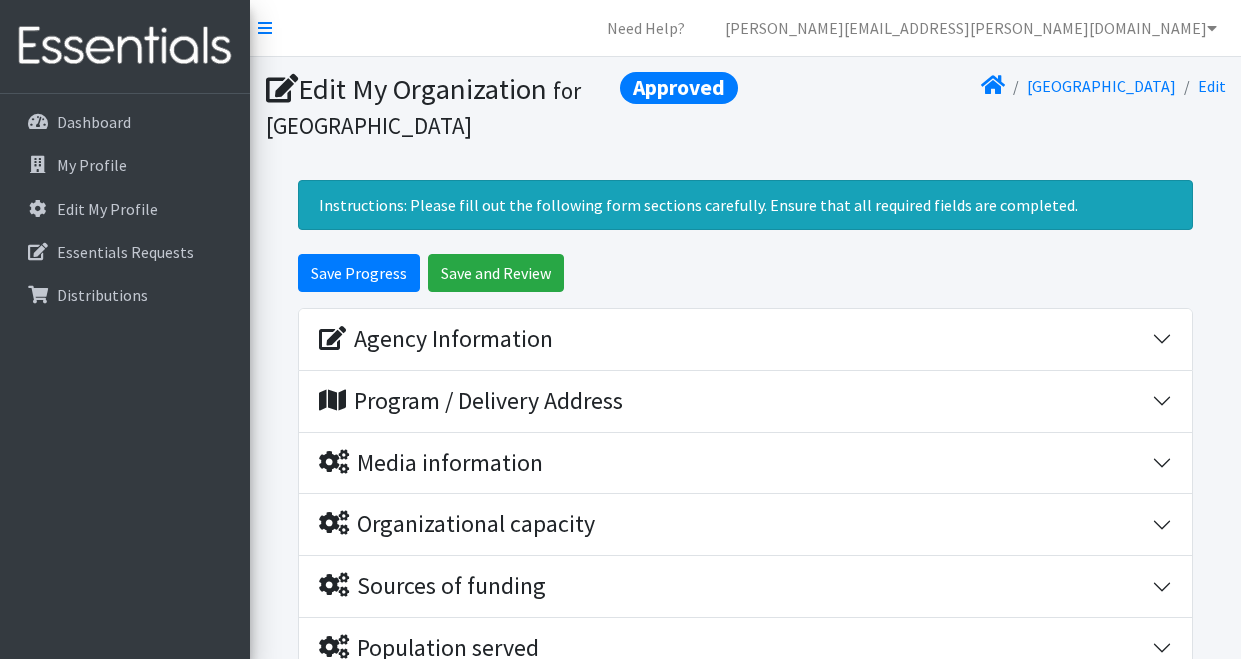 scroll, scrollTop: 0, scrollLeft: 0, axis: both 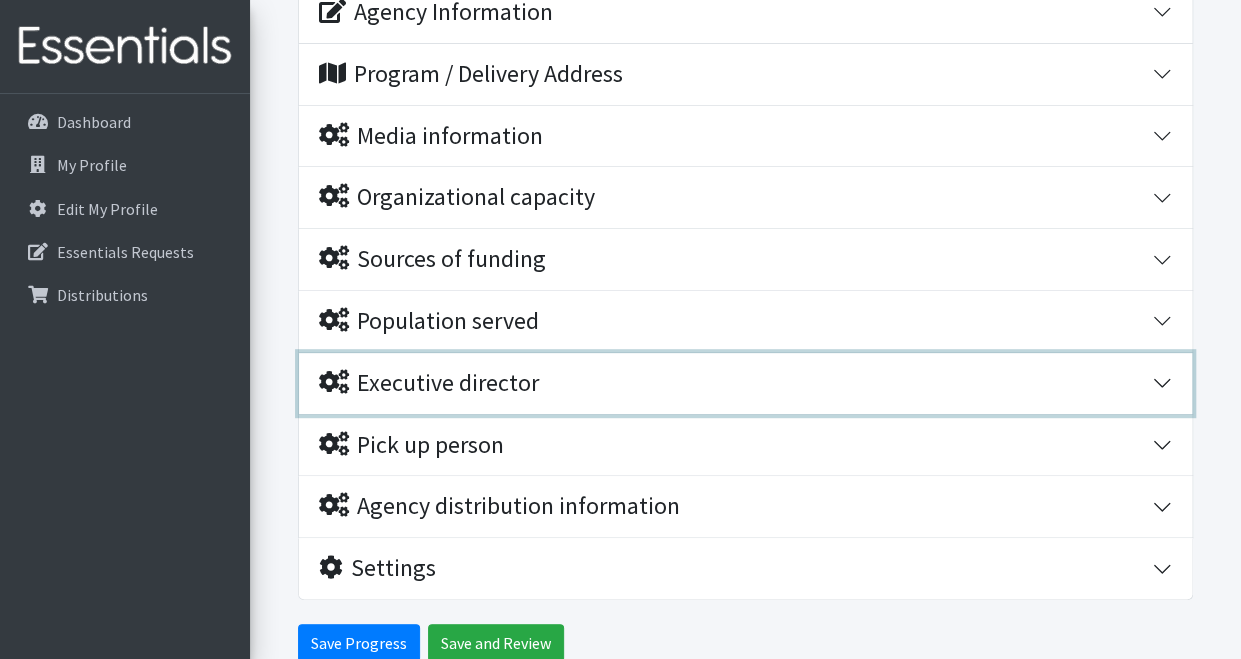 click on "Executive director" at bounding box center [745, 383] 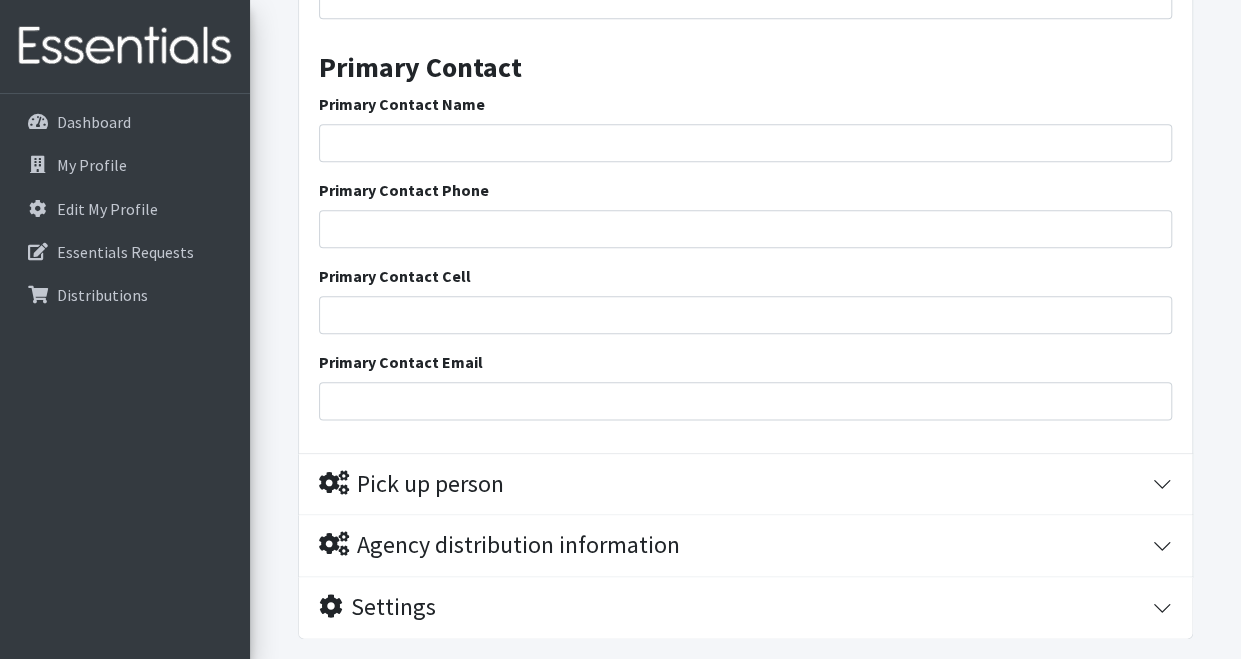 scroll, scrollTop: 1018, scrollLeft: 0, axis: vertical 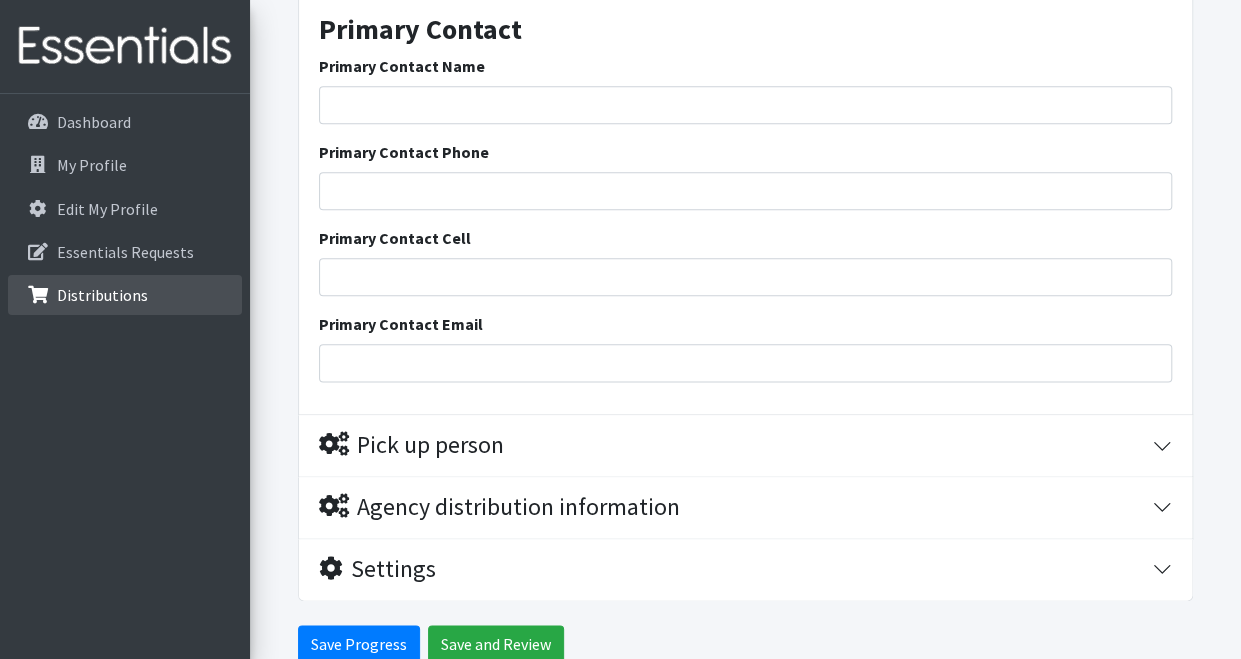 click on "Distributions" at bounding box center [125, 296] 